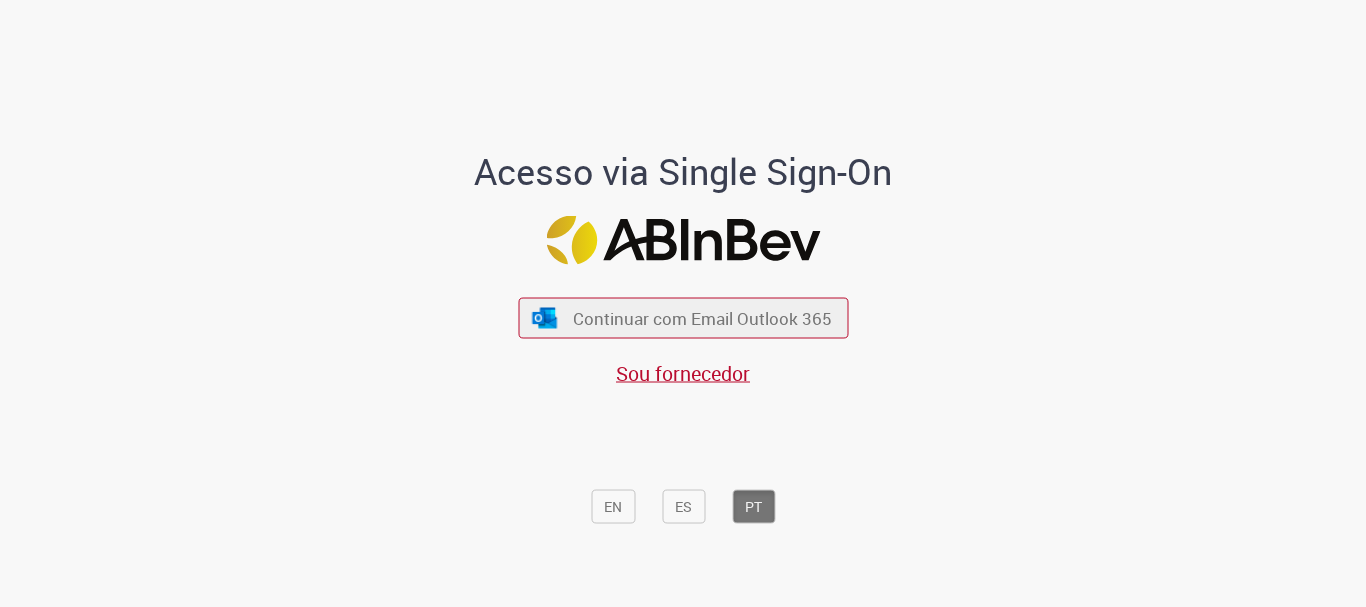 scroll, scrollTop: 0, scrollLeft: 0, axis: both 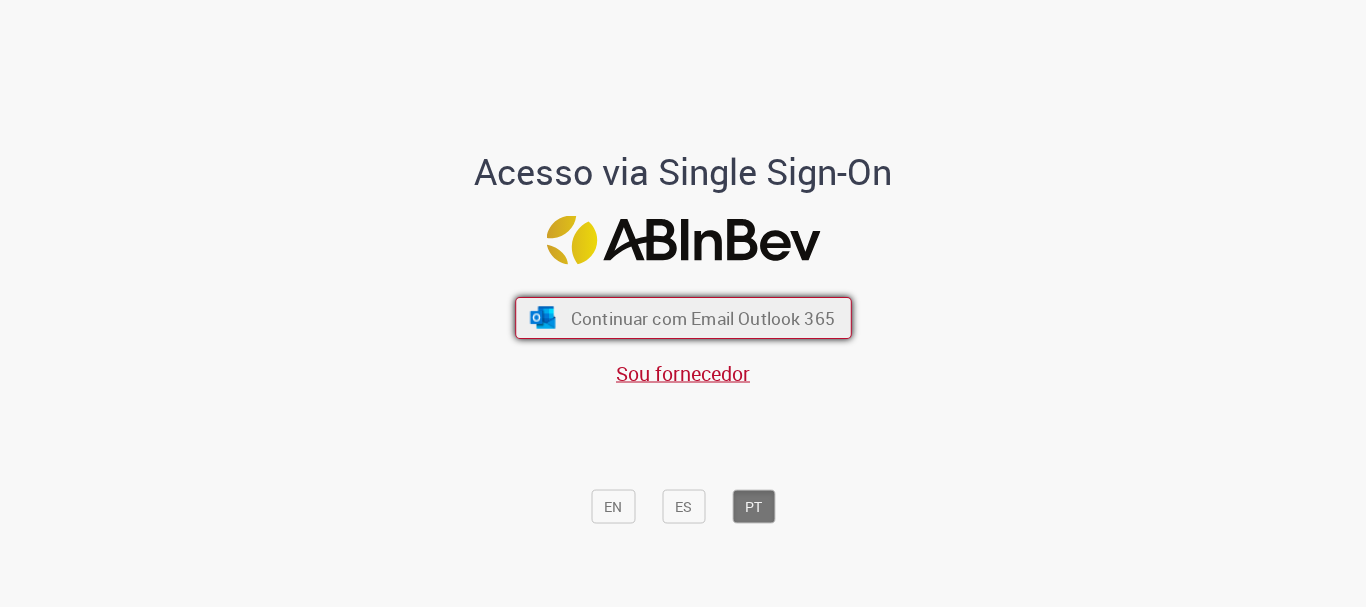 click on "Continuar com Email Outlook 365" at bounding box center (683, 318) 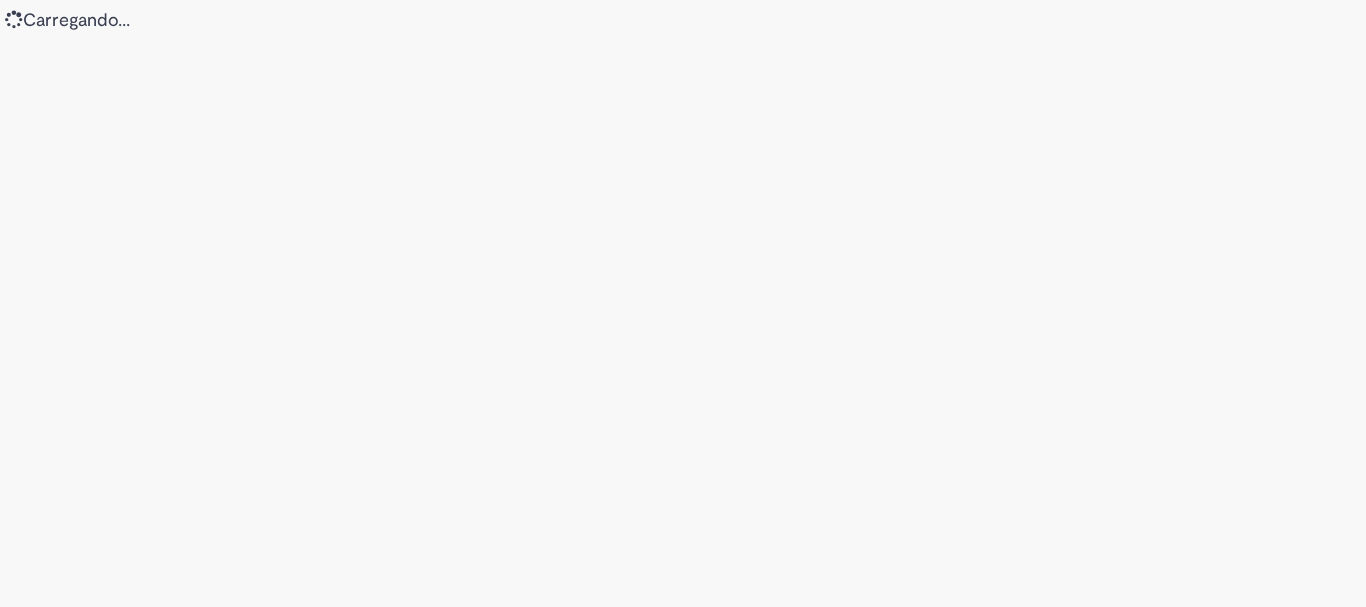 scroll, scrollTop: 0, scrollLeft: 0, axis: both 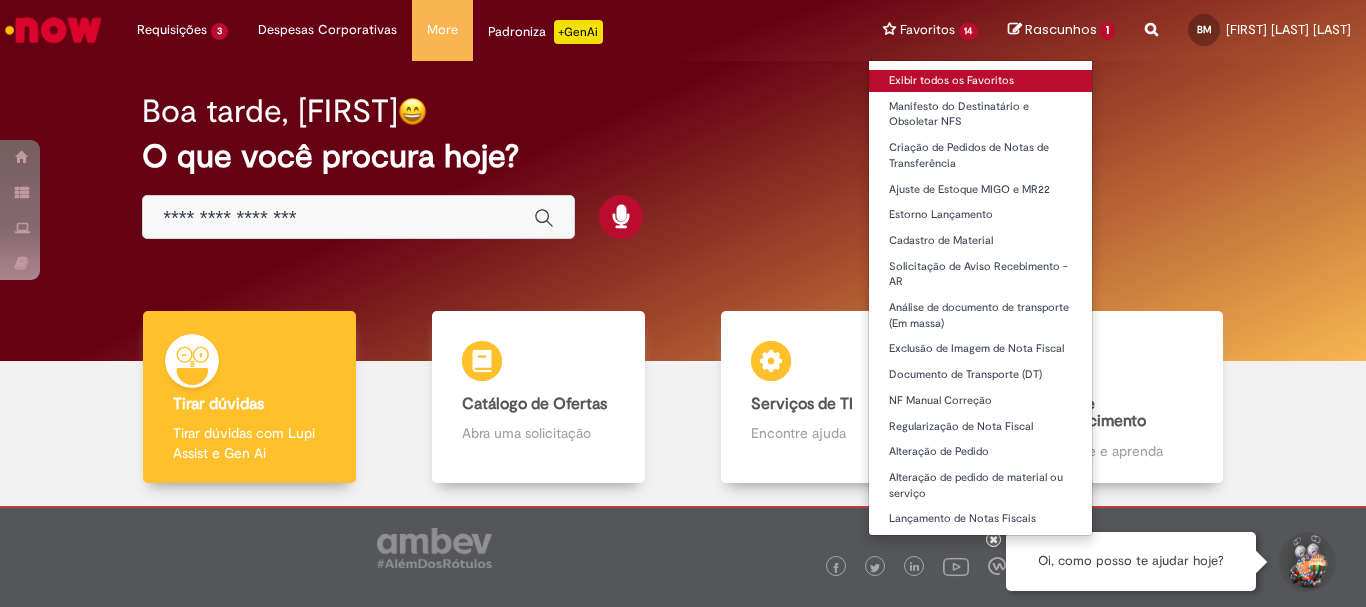 click on "Exibir todos os Favoritos" at bounding box center [981, 81] 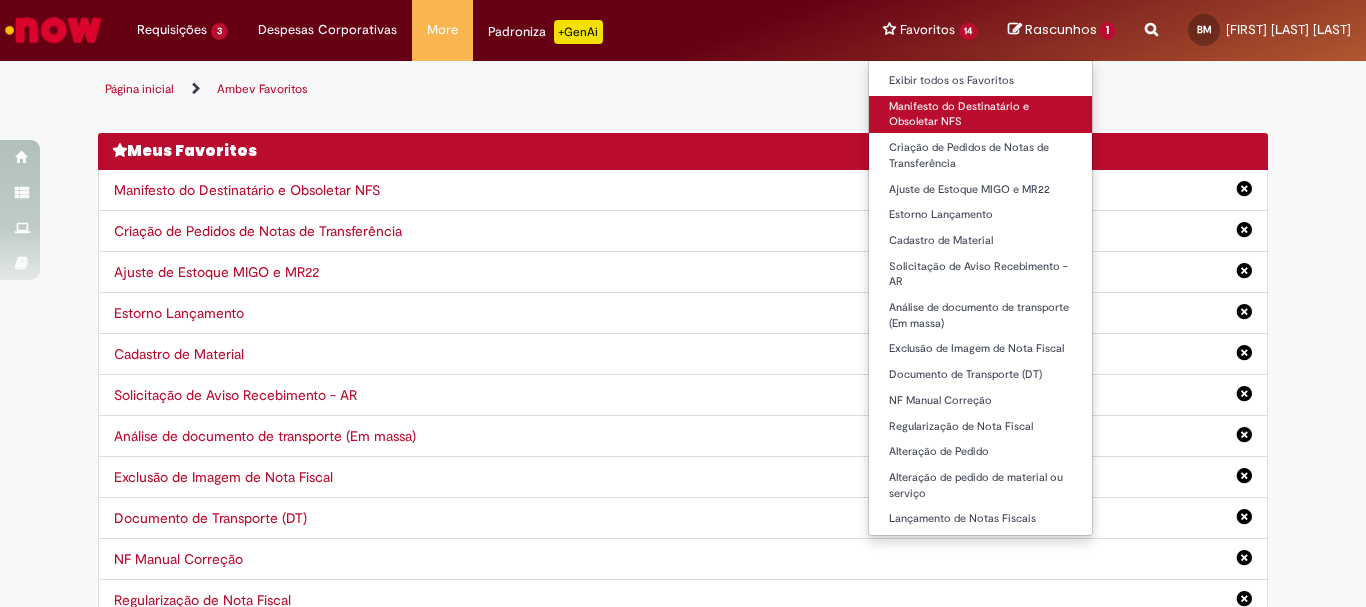 click on "Manifesto do Destinatário e Obsoletar NFS" at bounding box center (981, 114) 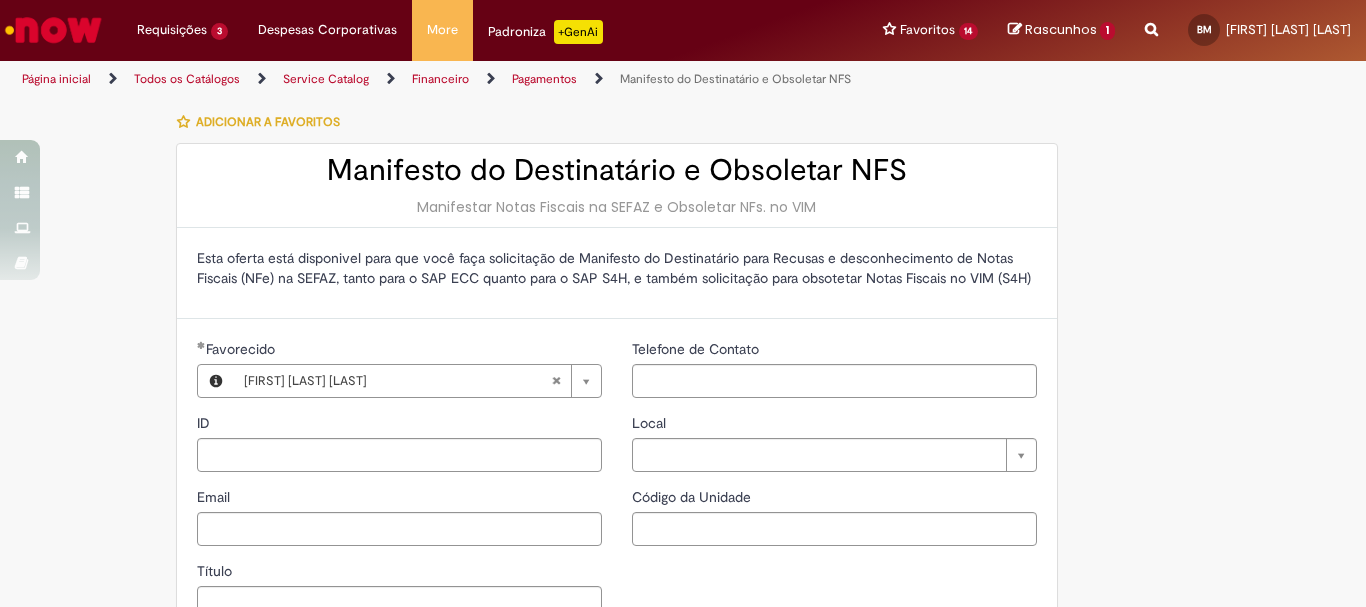 type on "*********" 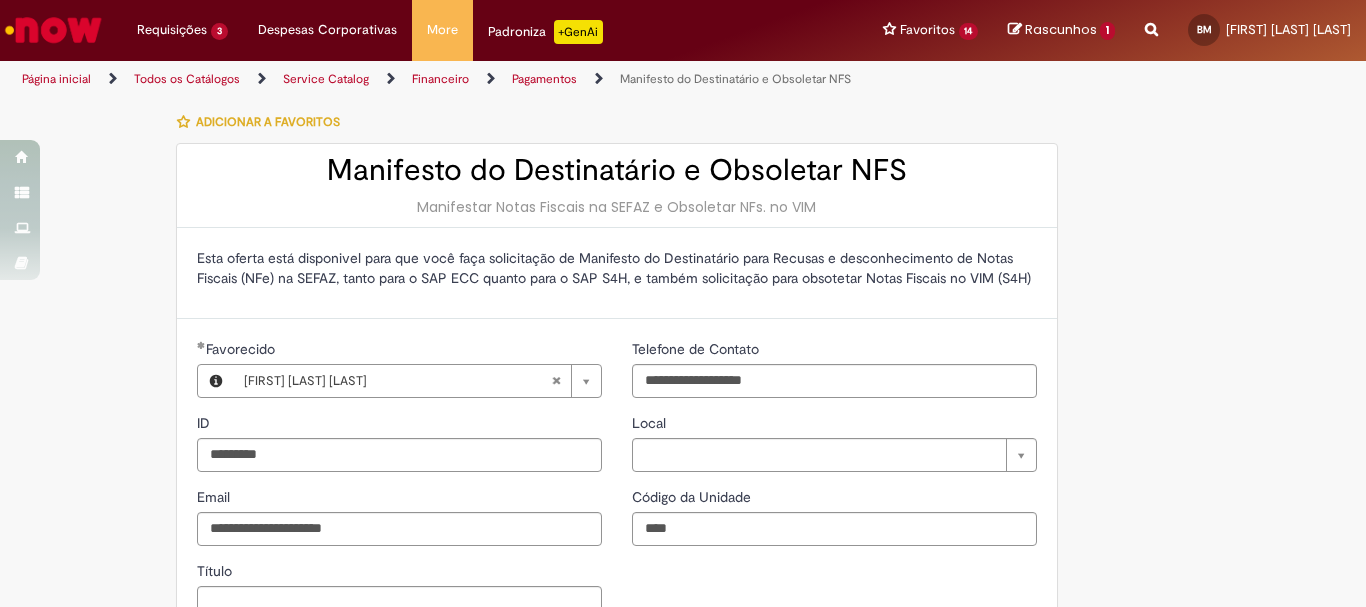 type on "**********" 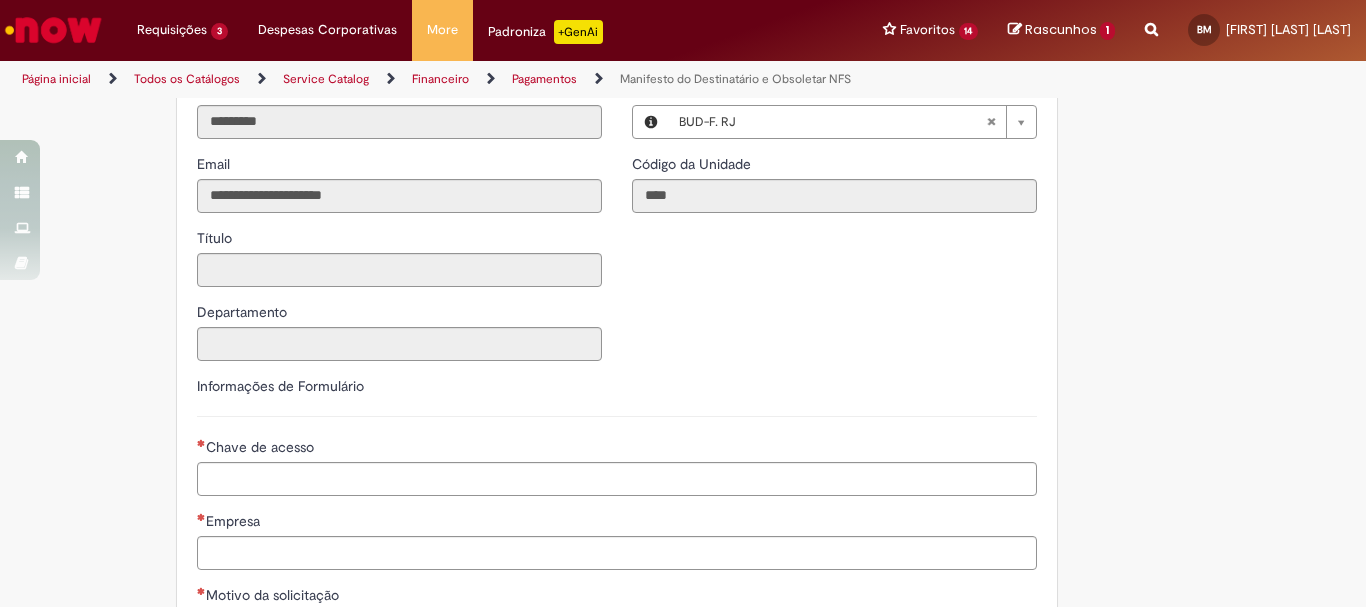 scroll, scrollTop: 417, scrollLeft: 0, axis: vertical 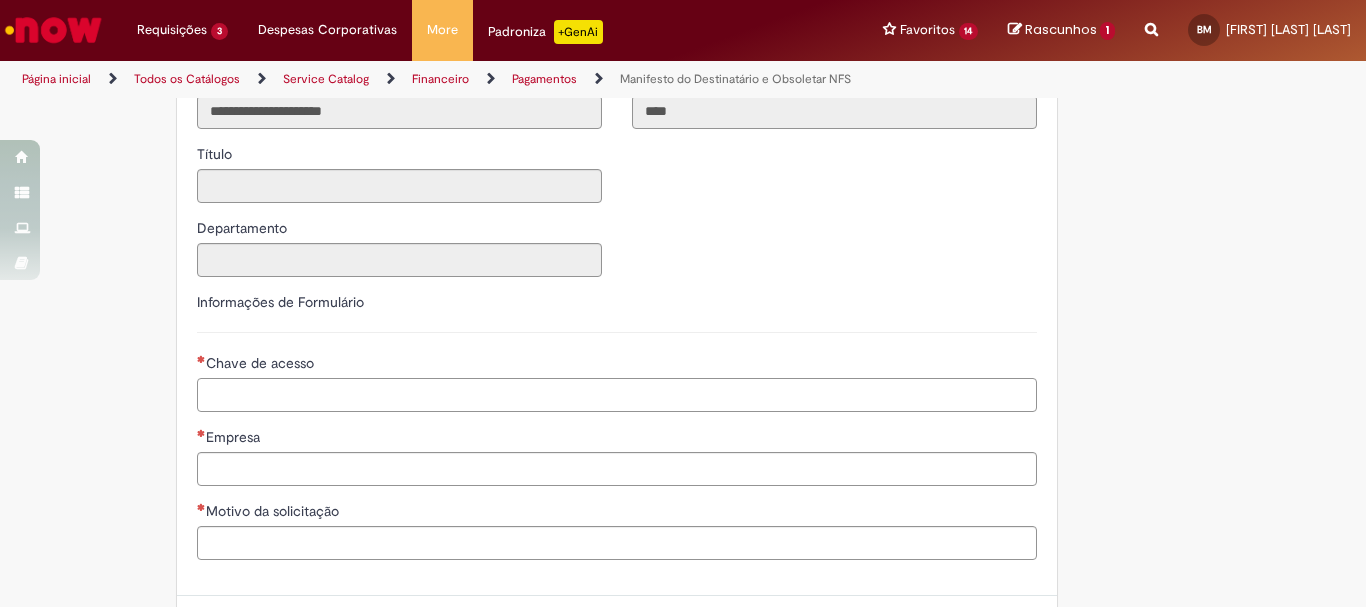 click on "Chave de acesso" at bounding box center (617, 395) 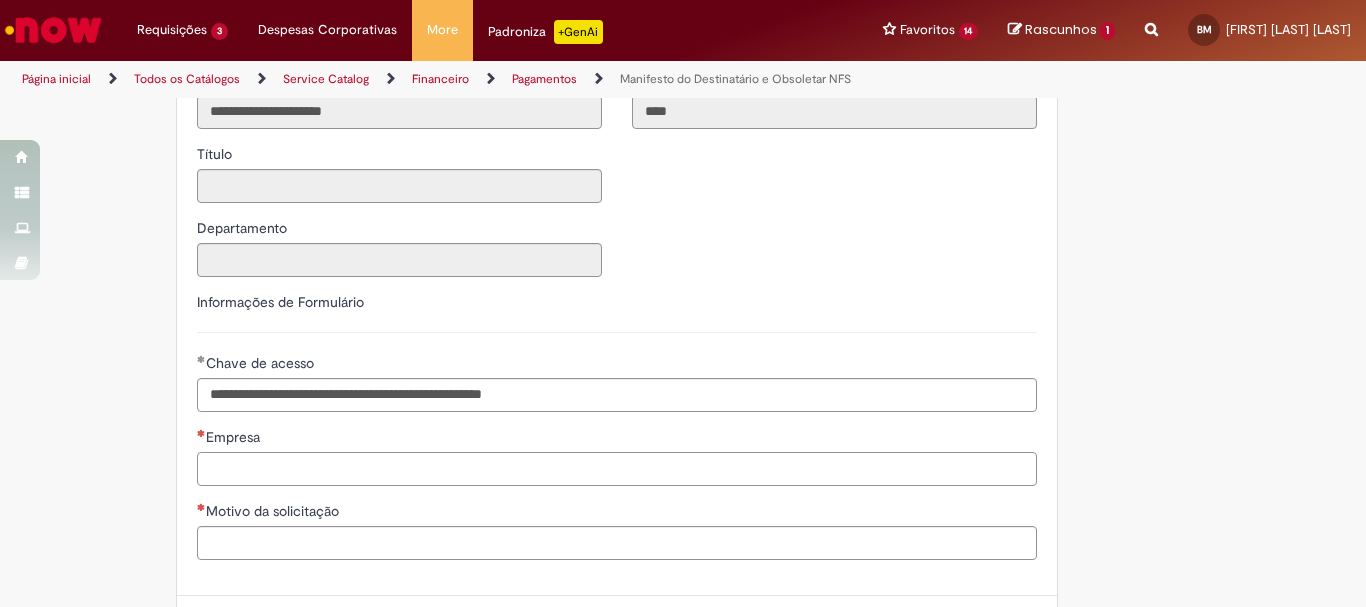 click on "Empresa" at bounding box center (617, 469) 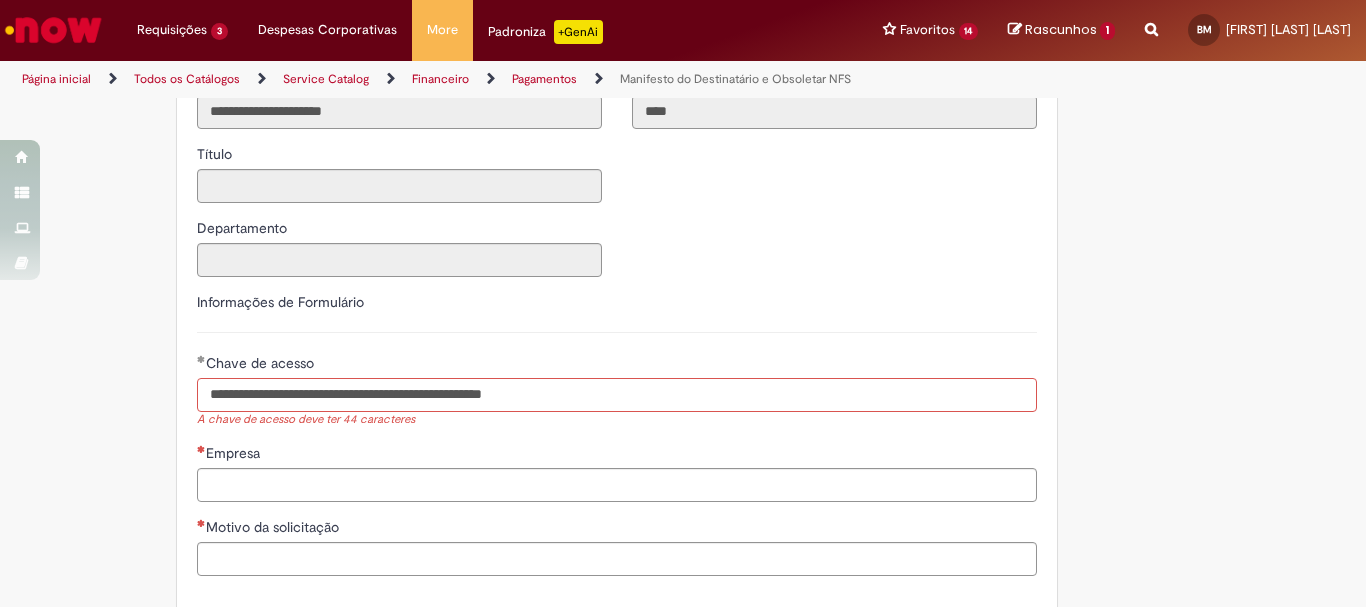 click on "**********" at bounding box center (617, 395) 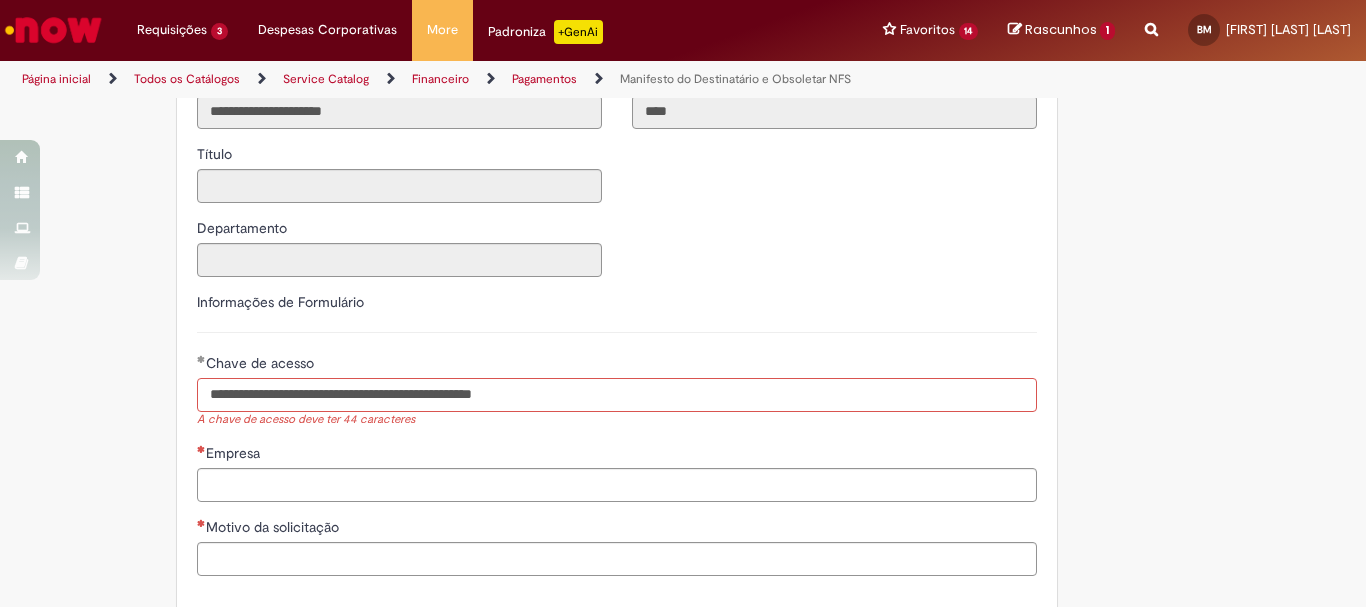 click on "**********" at bounding box center (617, 395) 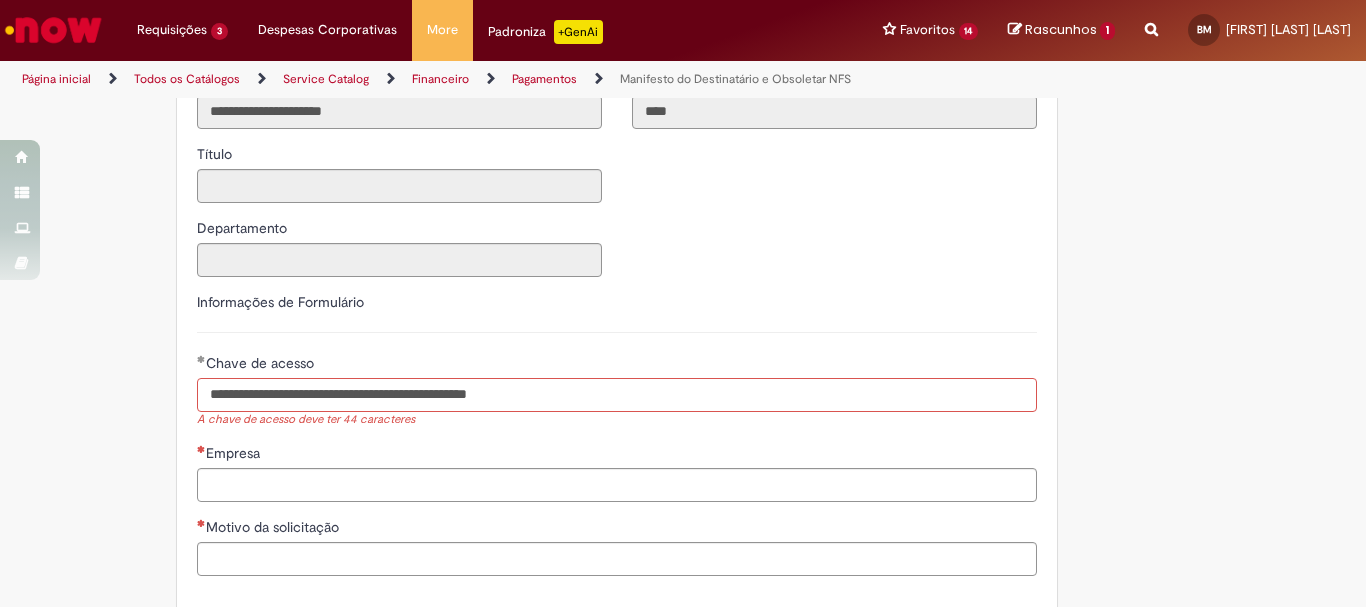 click on "**********" at bounding box center [617, 395] 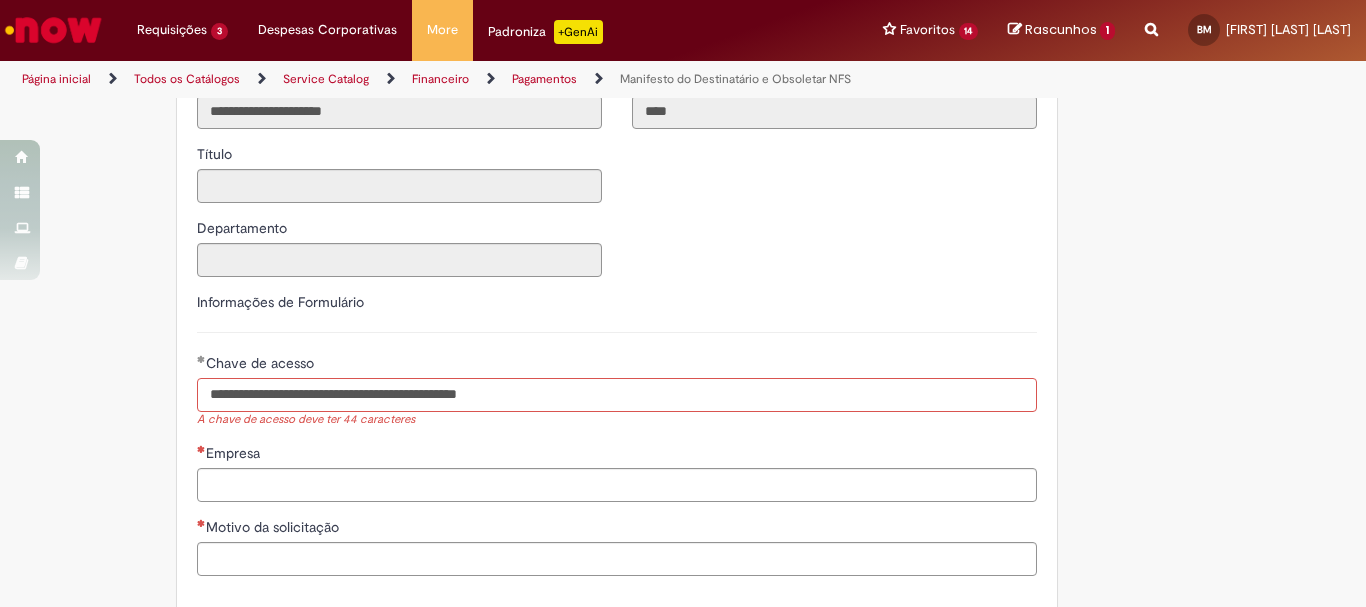 click on "**********" at bounding box center [617, 395] 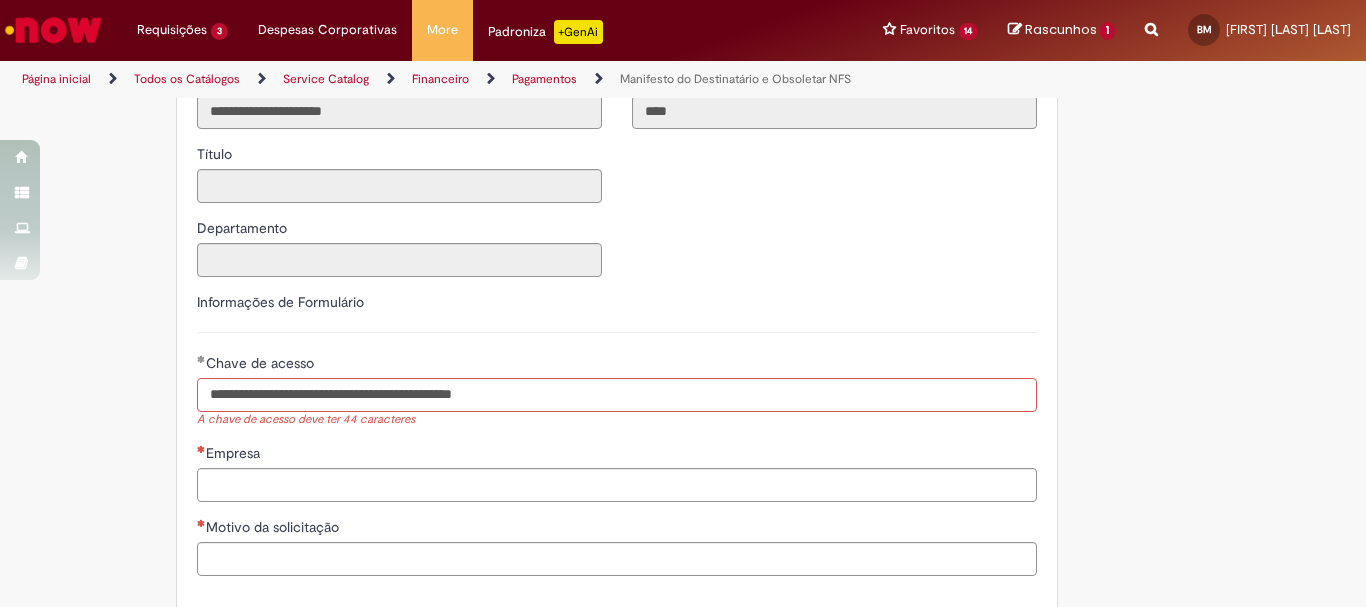 click on "**********" at bounding box center [617, 395] 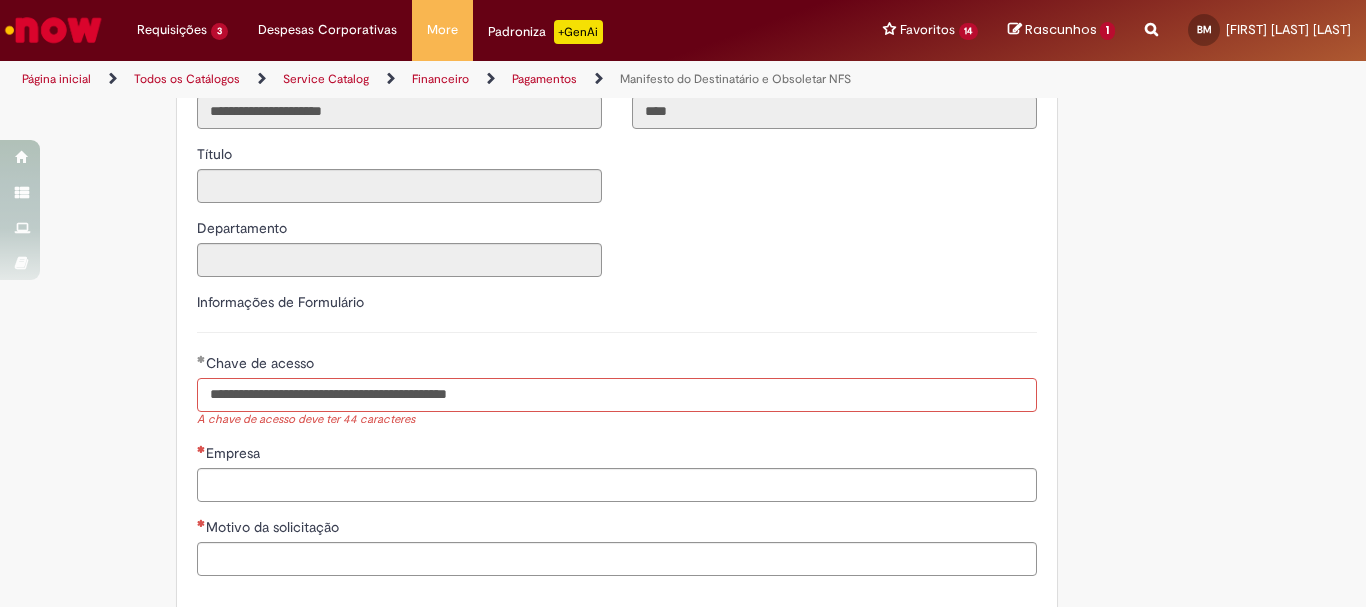click on "**********" at bounding box center (617, 395) 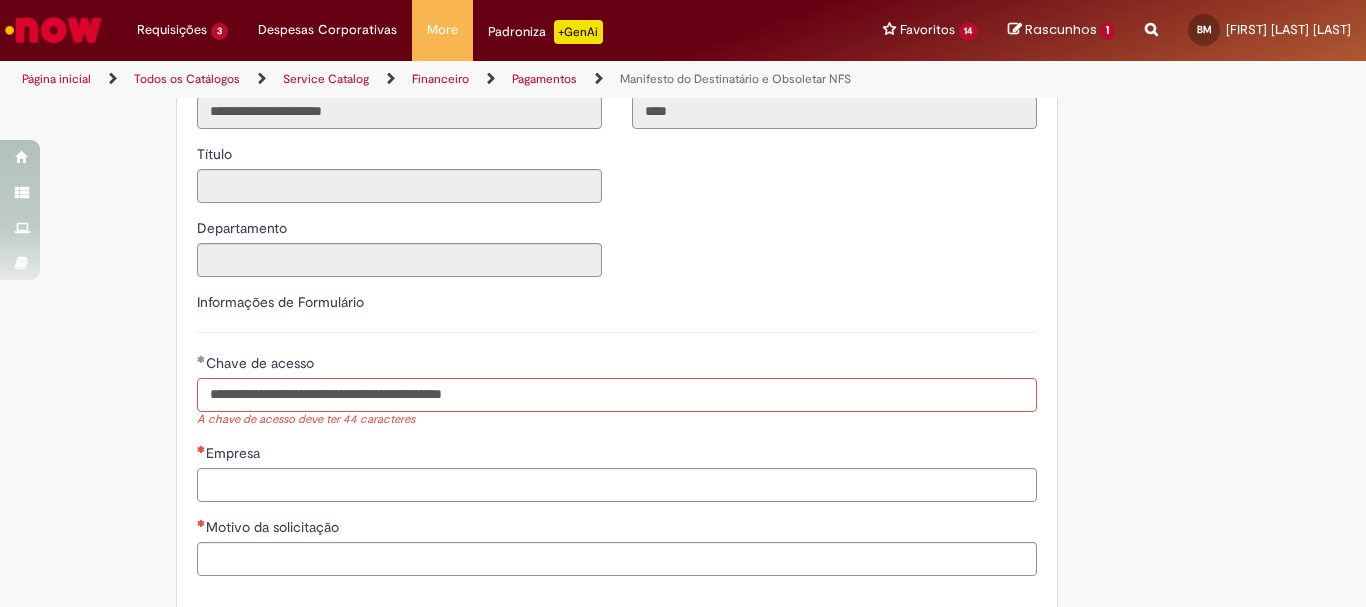 click on "**********" at bounding box center (617, 395) 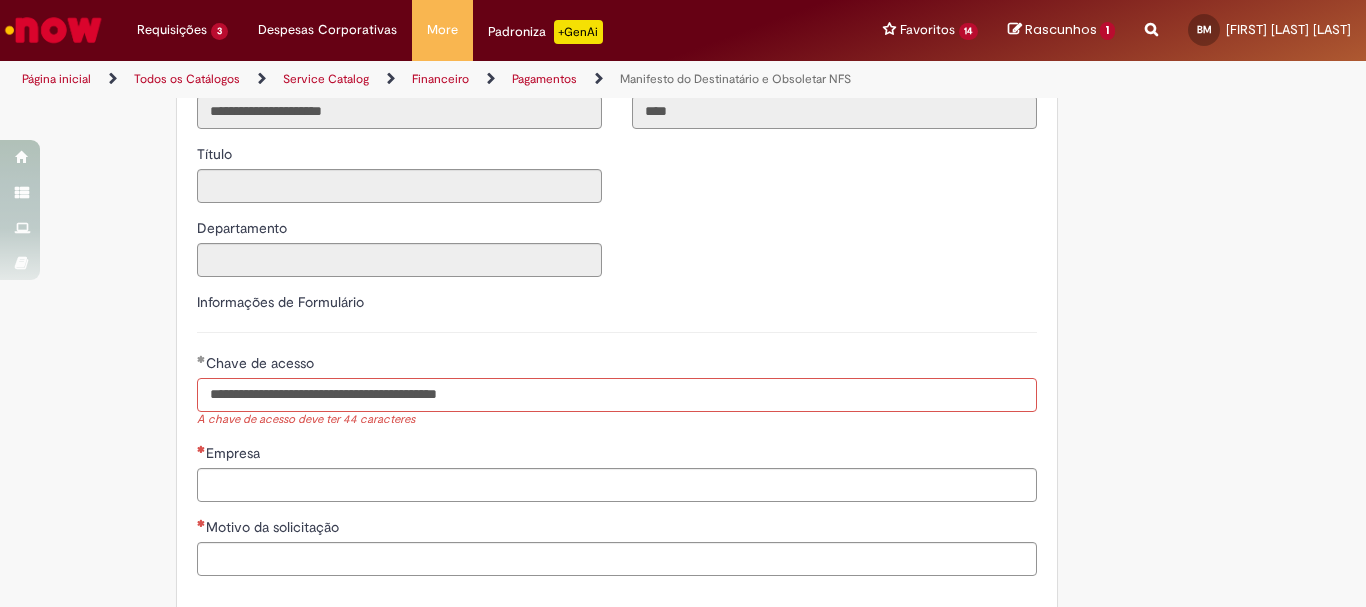 click on "**********" at bounding box center (617, 395) 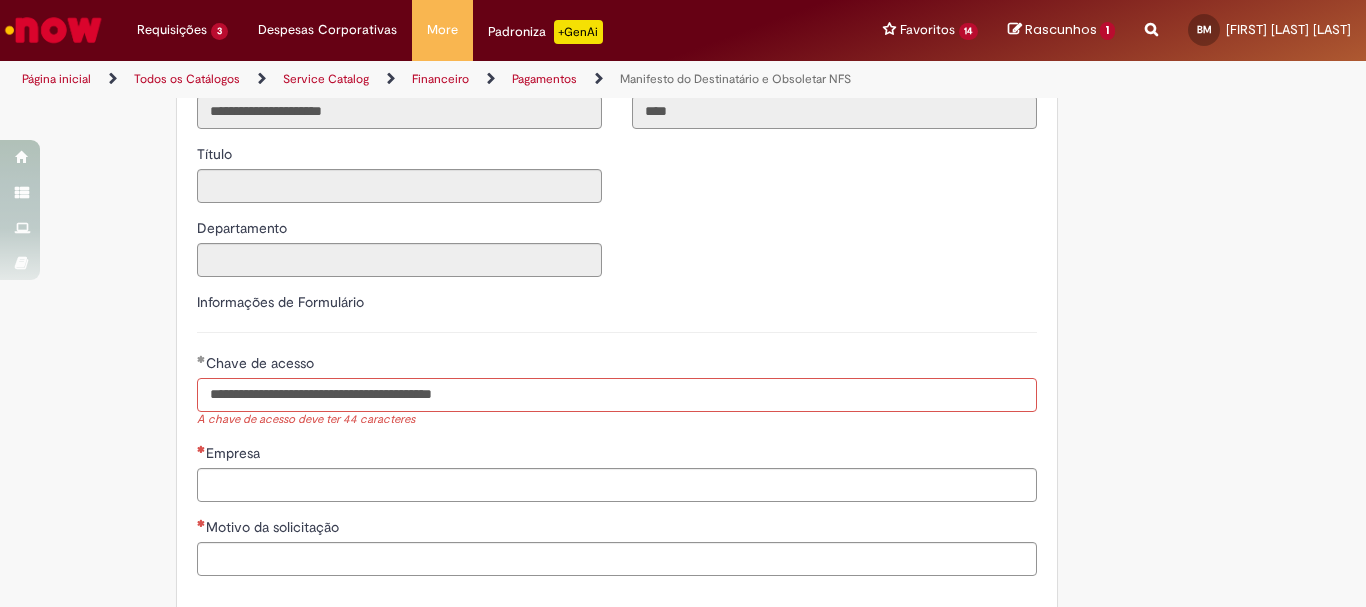 type on "**********" 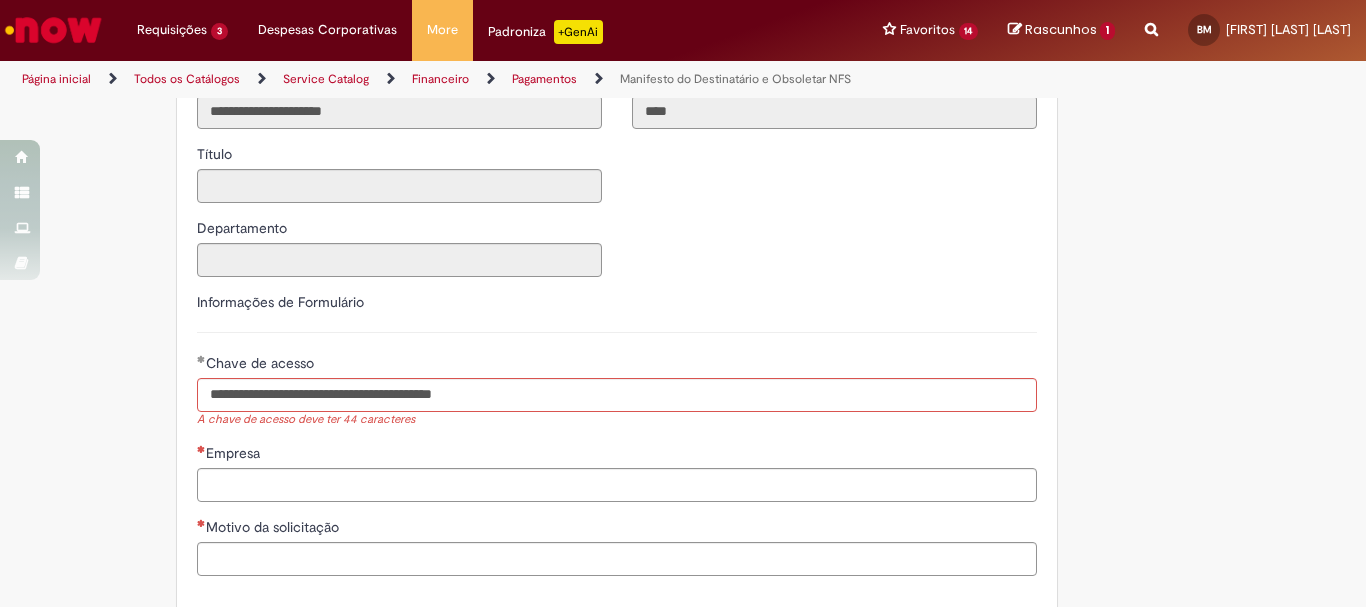 click on "**********" at bounding box center (683, 197) 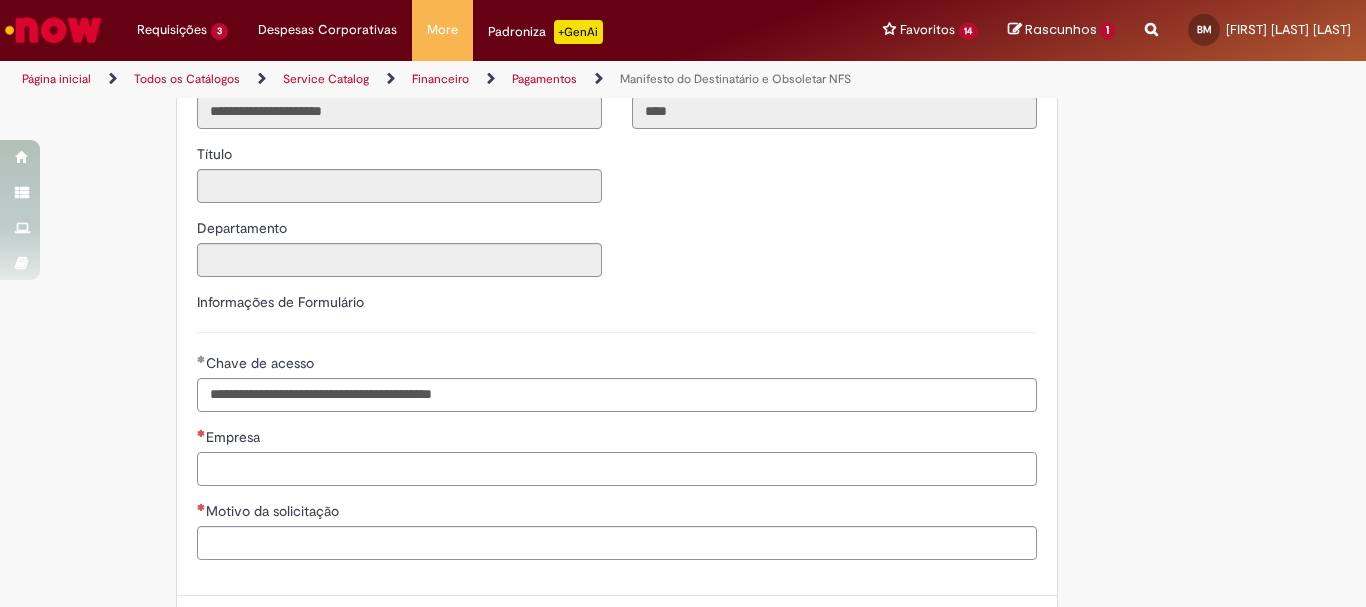 click on "Empresa" at bounding box center [617, 469] 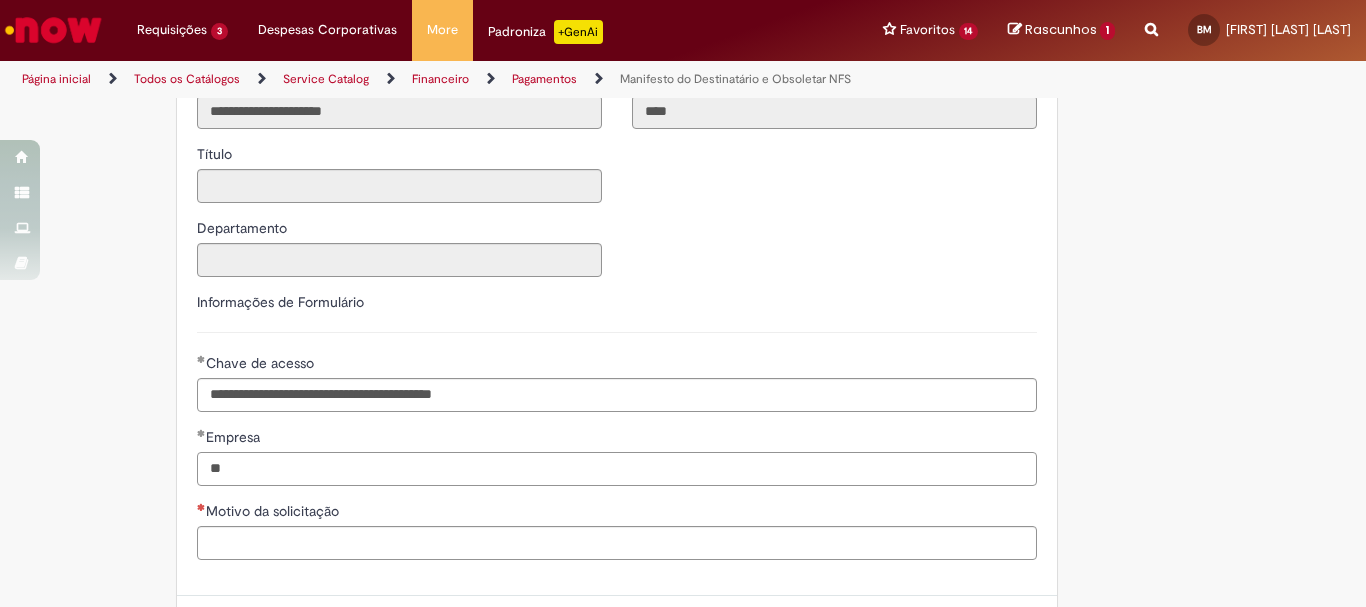 type on "*" 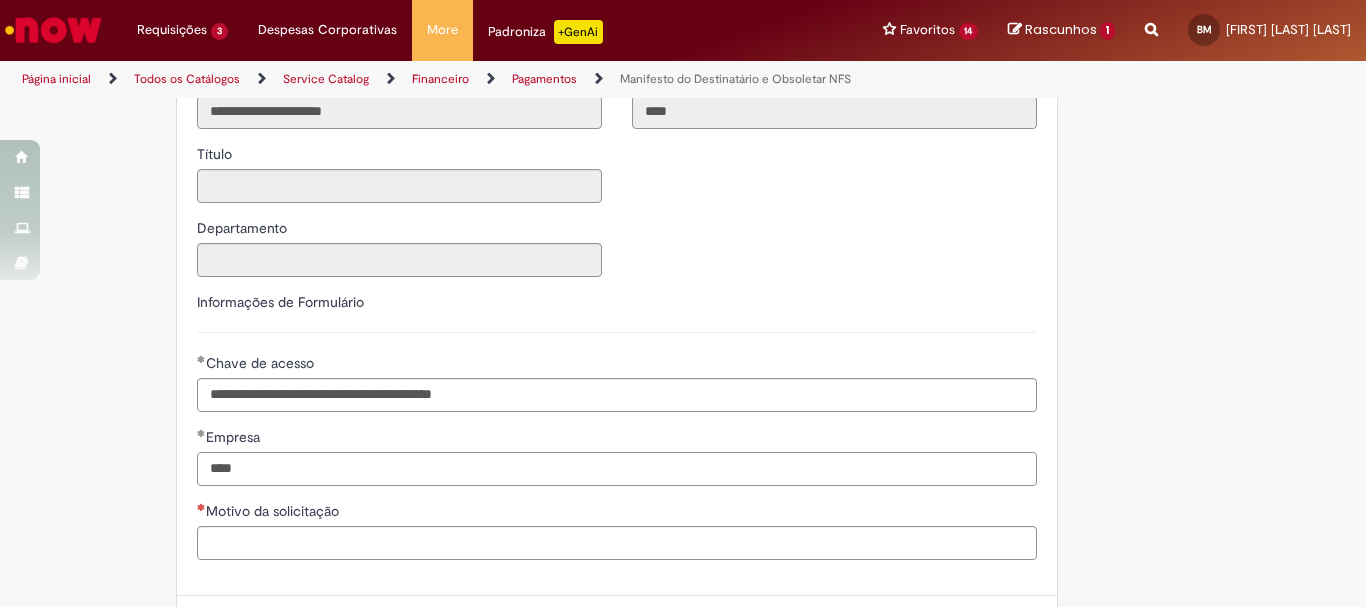 scroll, scrollTop: 525, scrollLeft: 0, axis: vertical 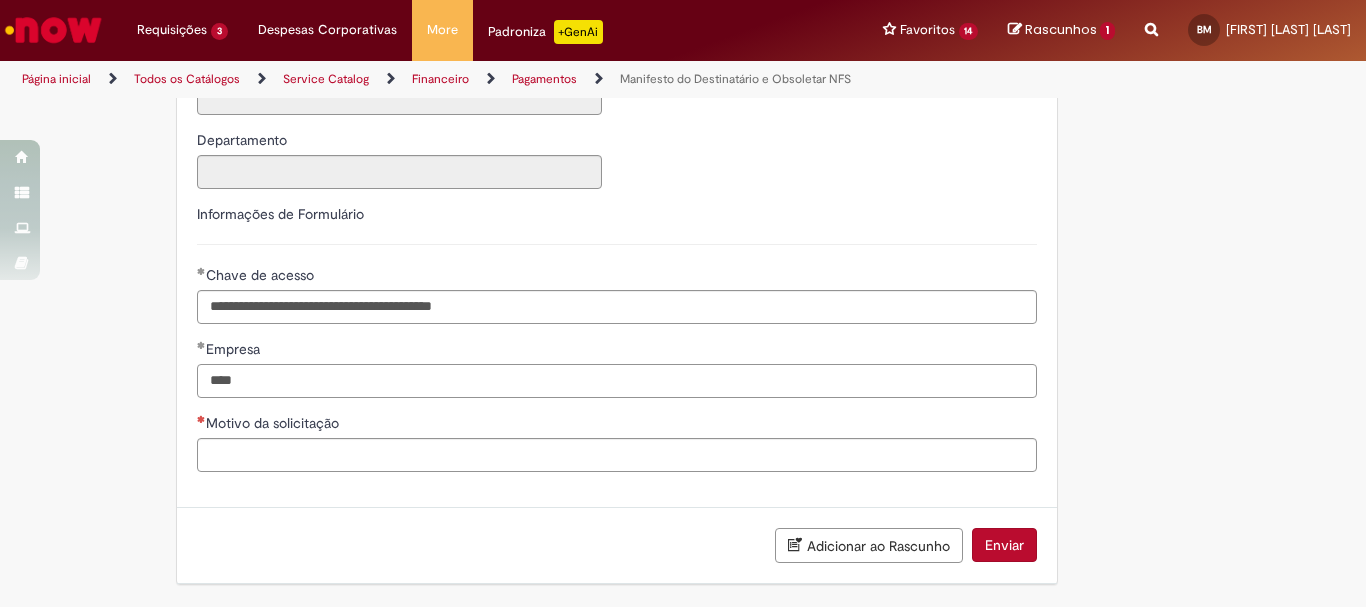 type on "****" 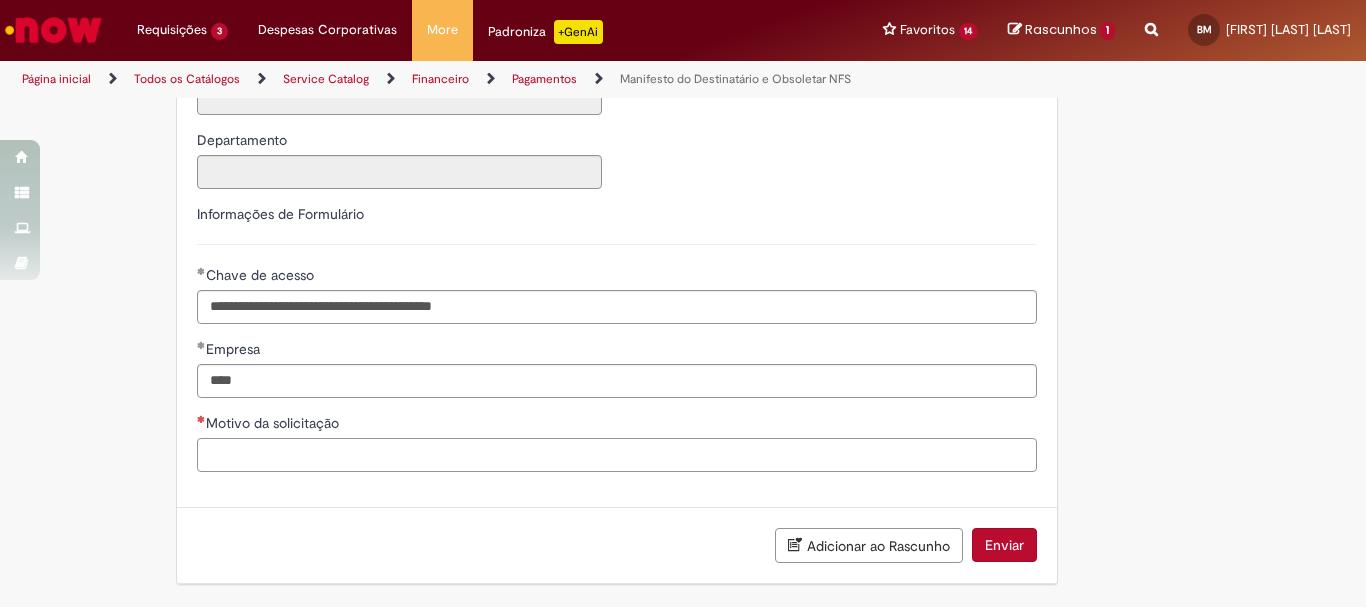 click on "Motivo da solicitação" at bounding box center (617, 455) 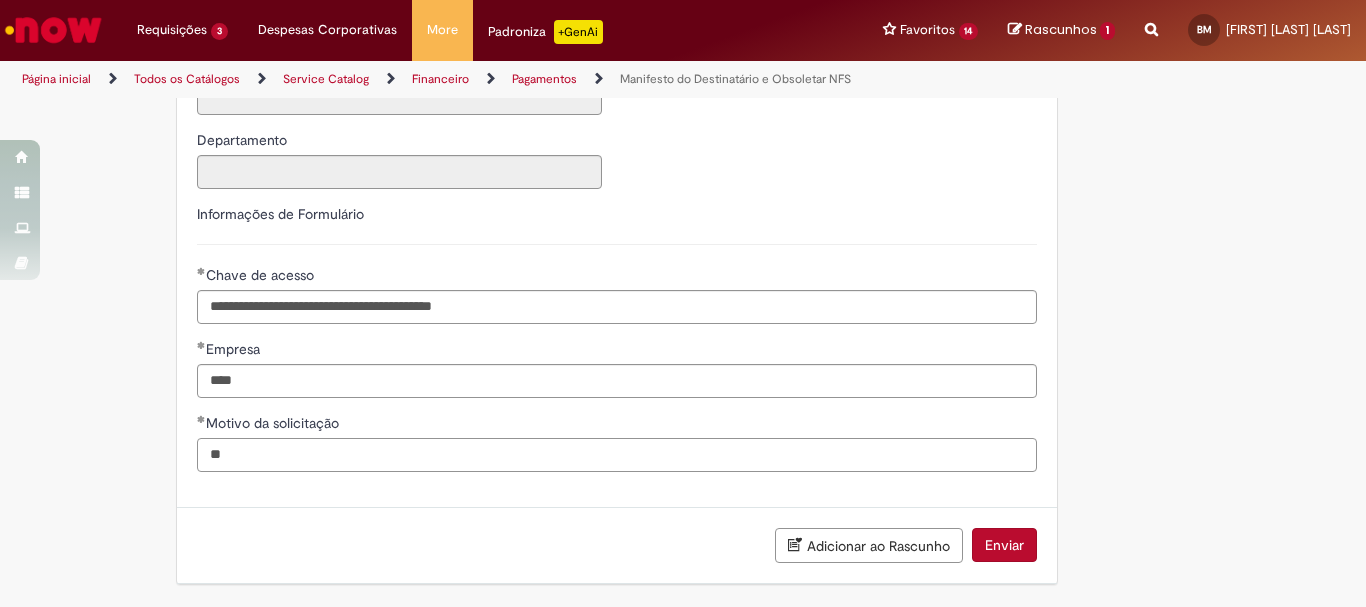 type on "*" 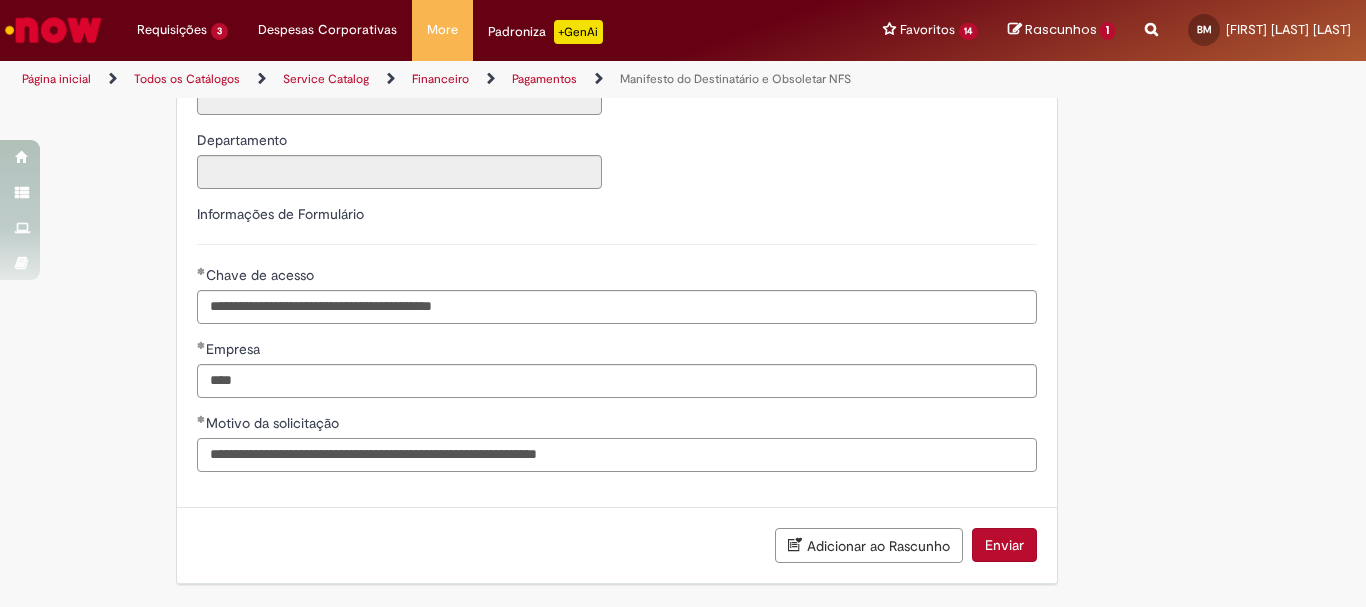 type on "**********" 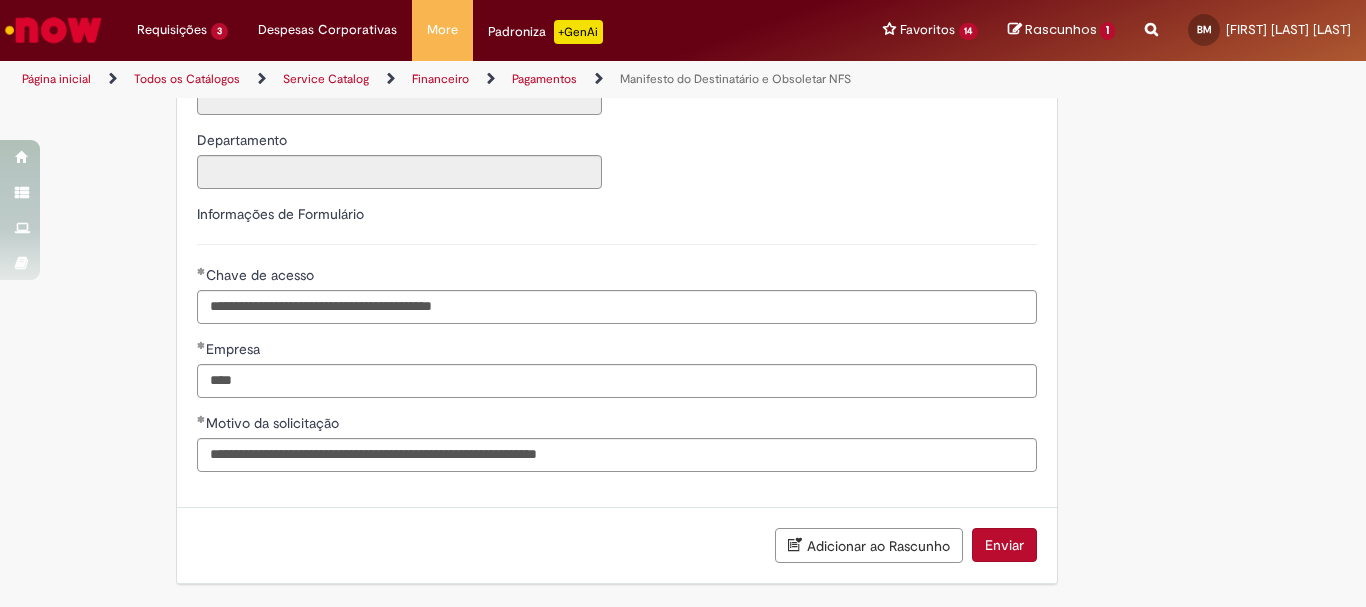 click on "Adicionar ao Rascunho        Enviar" at bounding box center (617, 546) 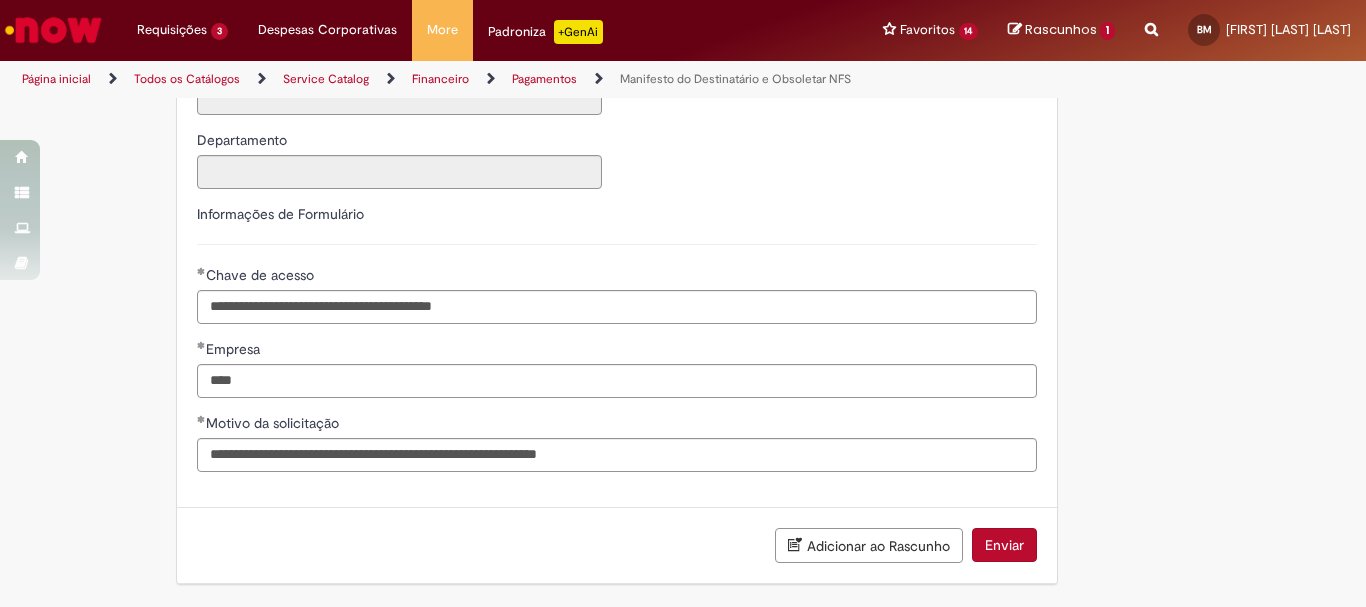 click on "Enviar" at bounding box center (1004, 545) 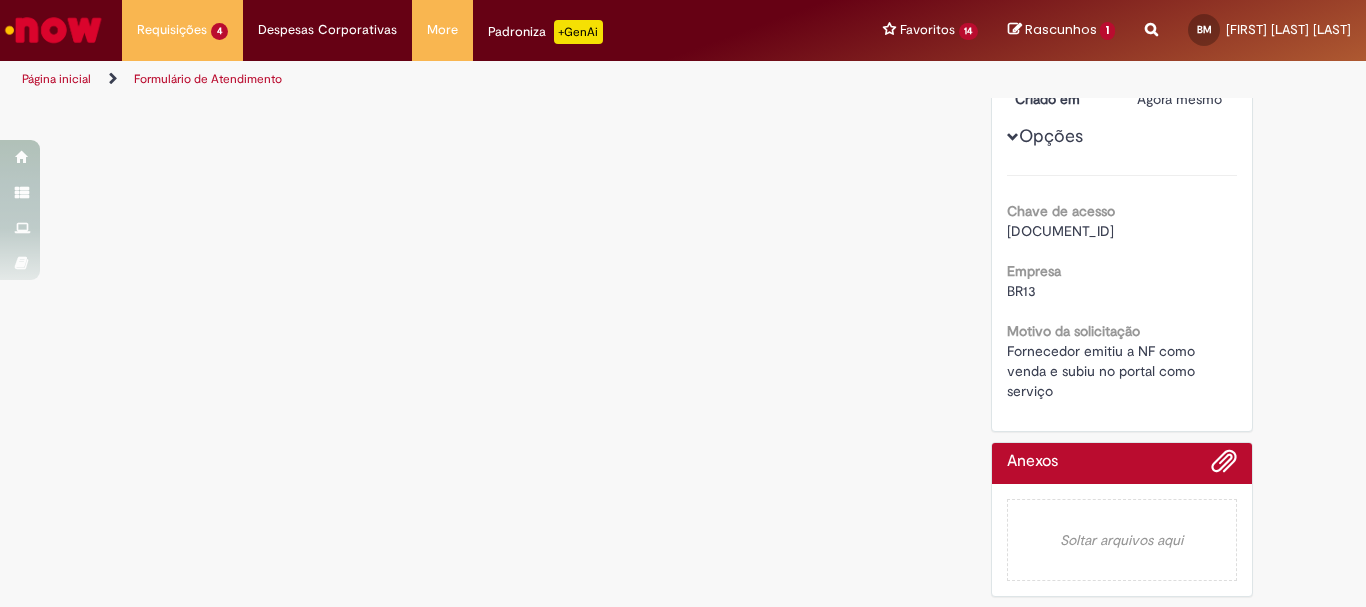 scroll, scrollTop: 0, scrollLeft: 0, axis: both 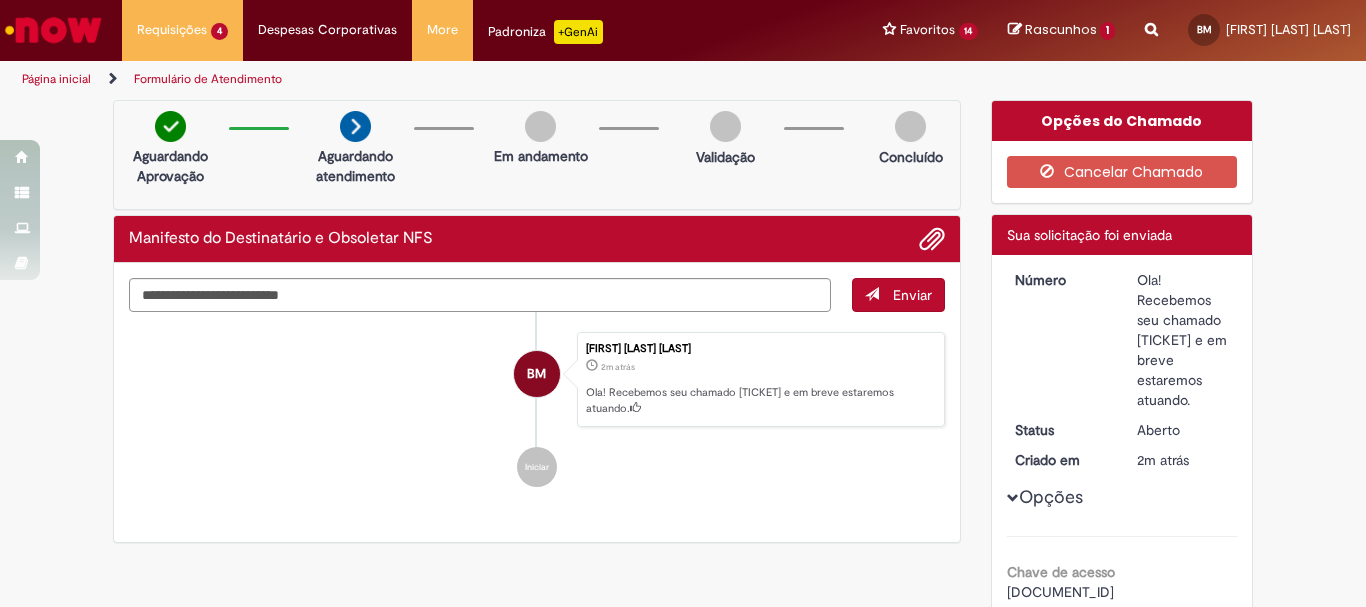click on "Ola! Recebemos seu chamado [TICKET] e em breve estaremos atuando." at bounding box center (1183, 340) 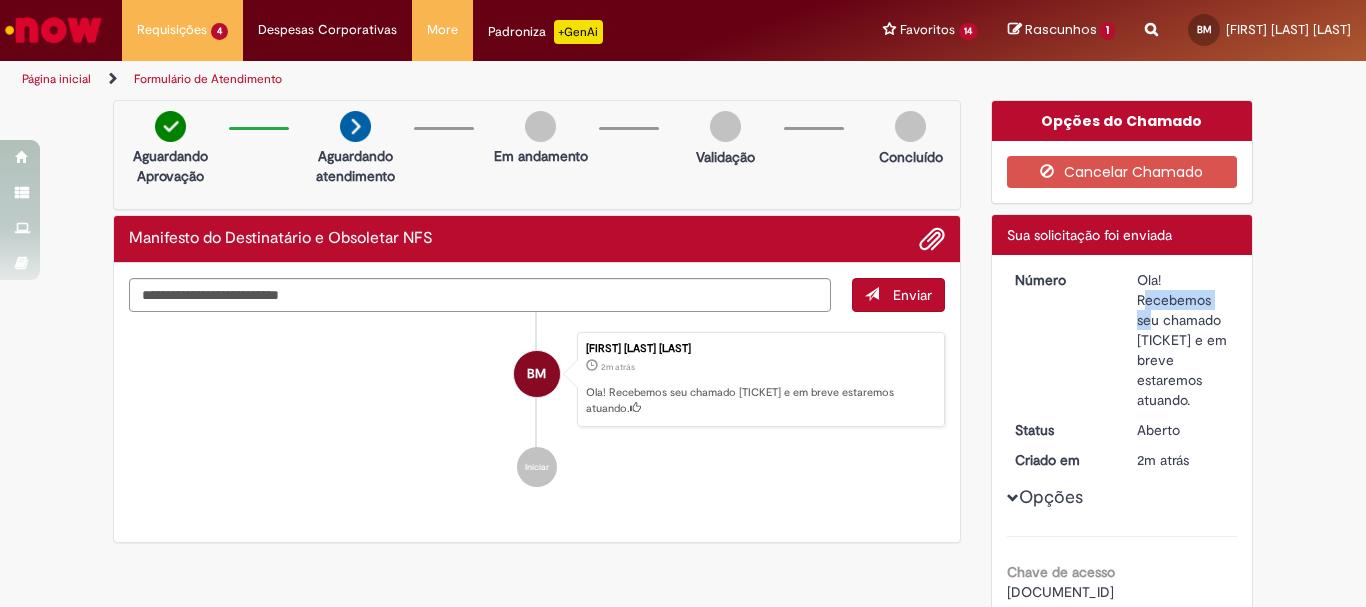 click on "Ola! Recebemos seu chamado [TICKET] e em breve estaremos atuando." at bounding box center [1183, 340] 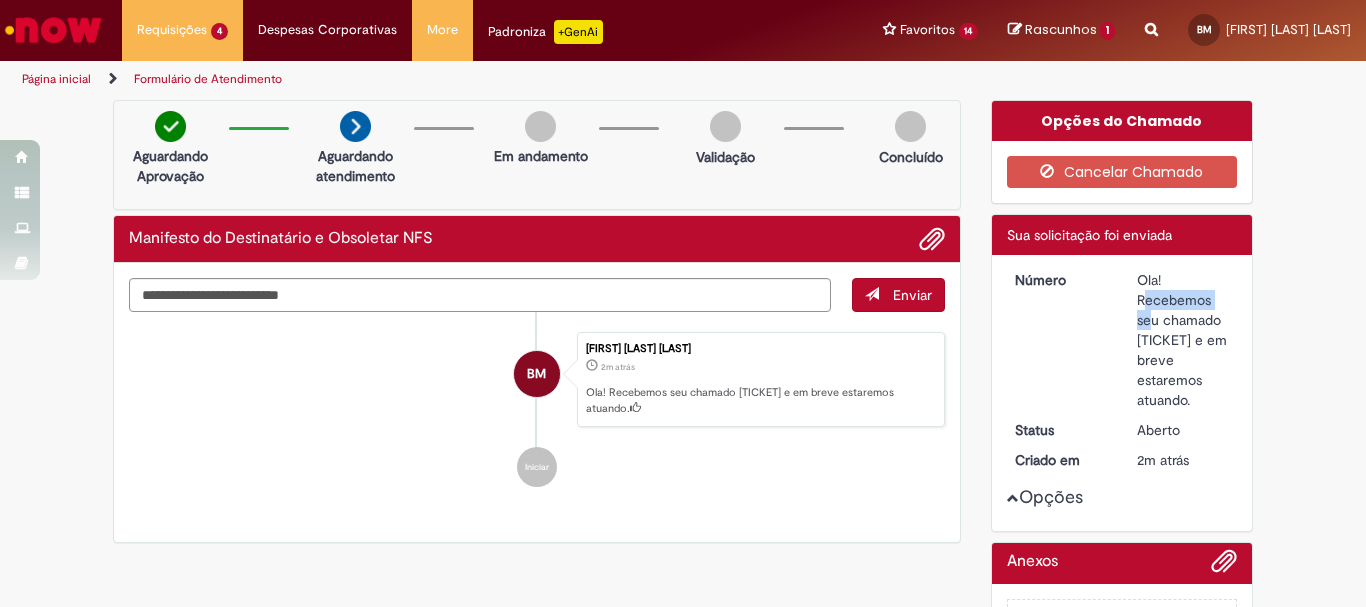 click on "Opções" at bounding box center [0, 0] 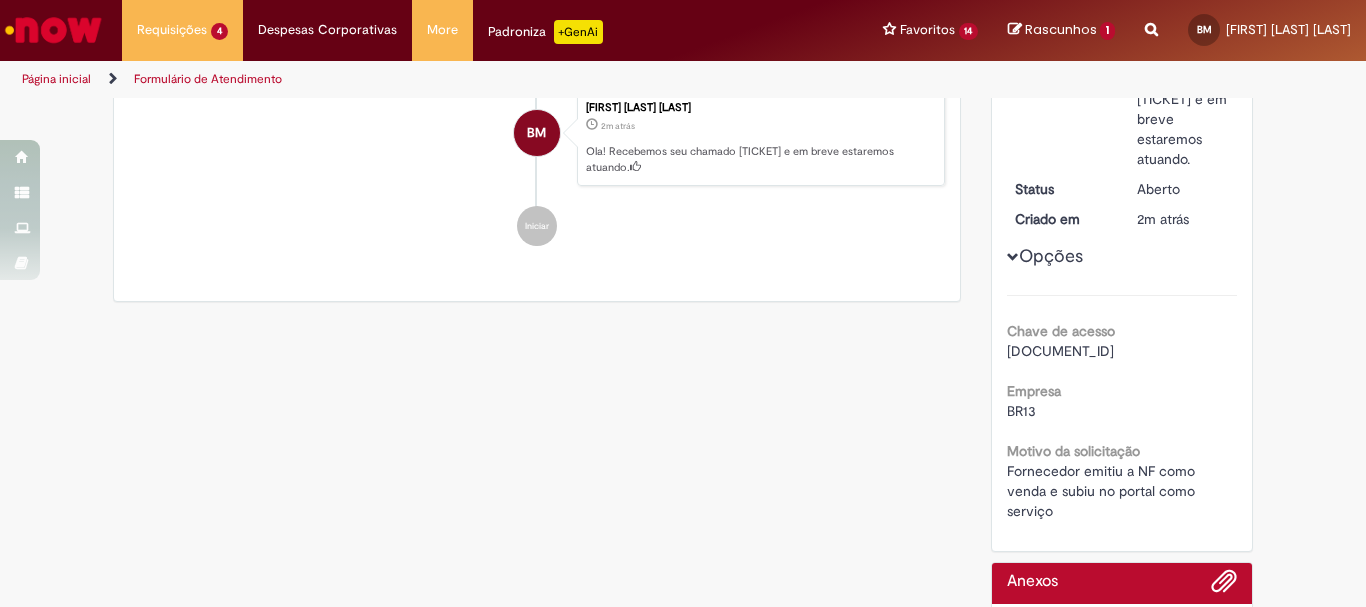 scroll, scrollTop: 0, scrollLeft: 0, axis: both 